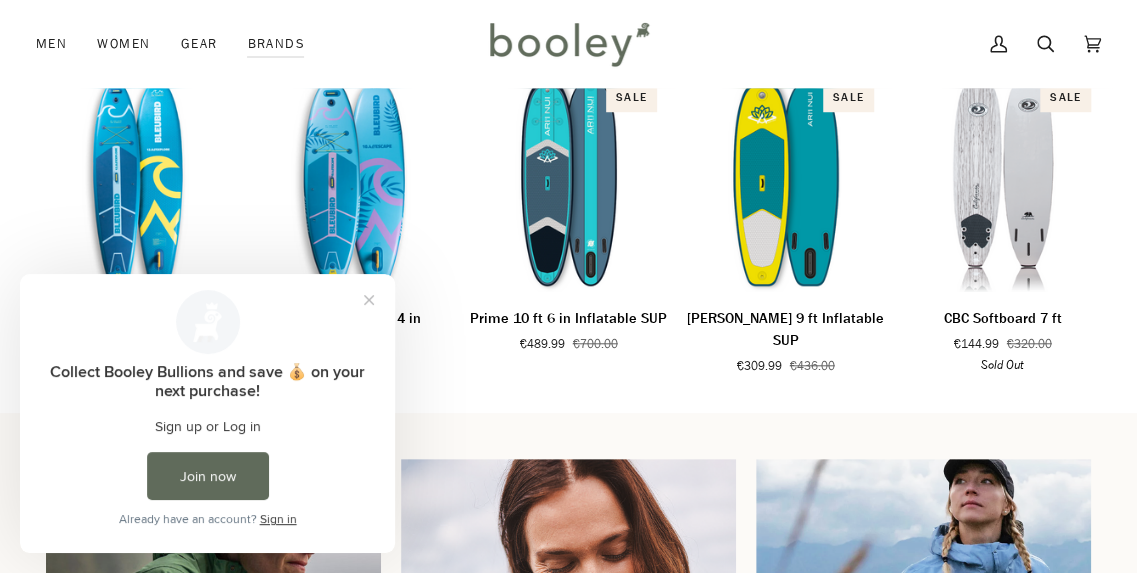 scroll, scrollTop: 596, scrollLeft: 0, axis: vertical 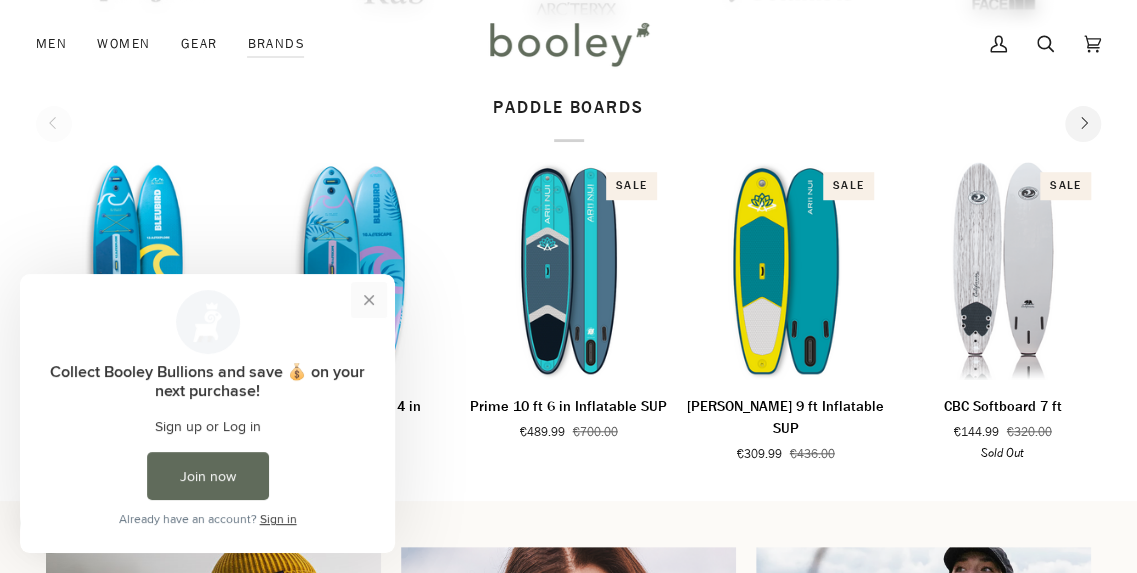 click at bounding box center (369, 300) 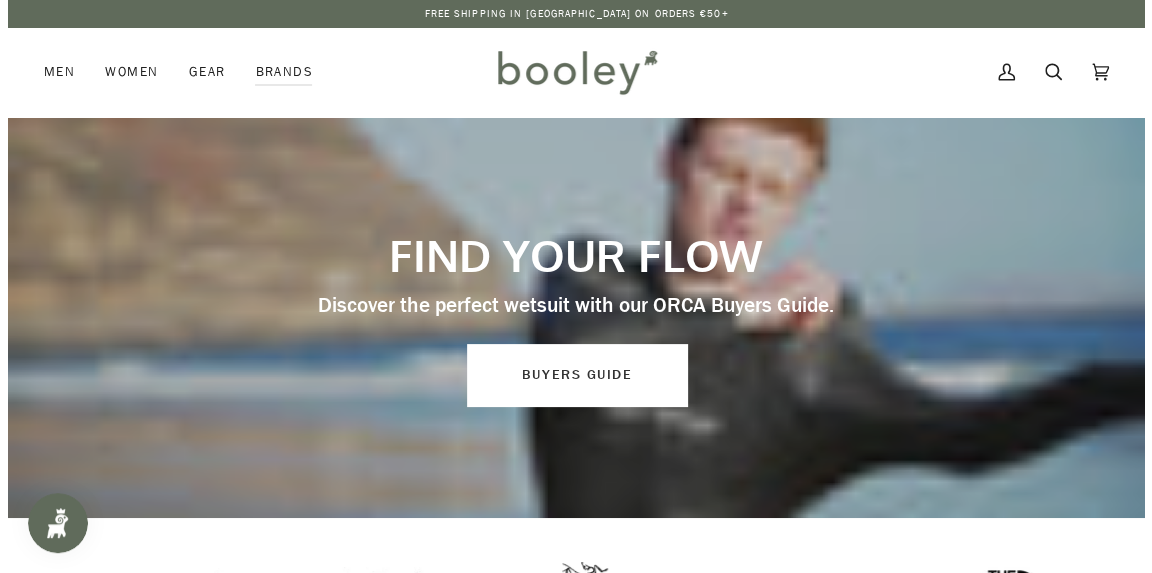 scroll, scrollTop: 0, scrollLeft: 0, axis: both 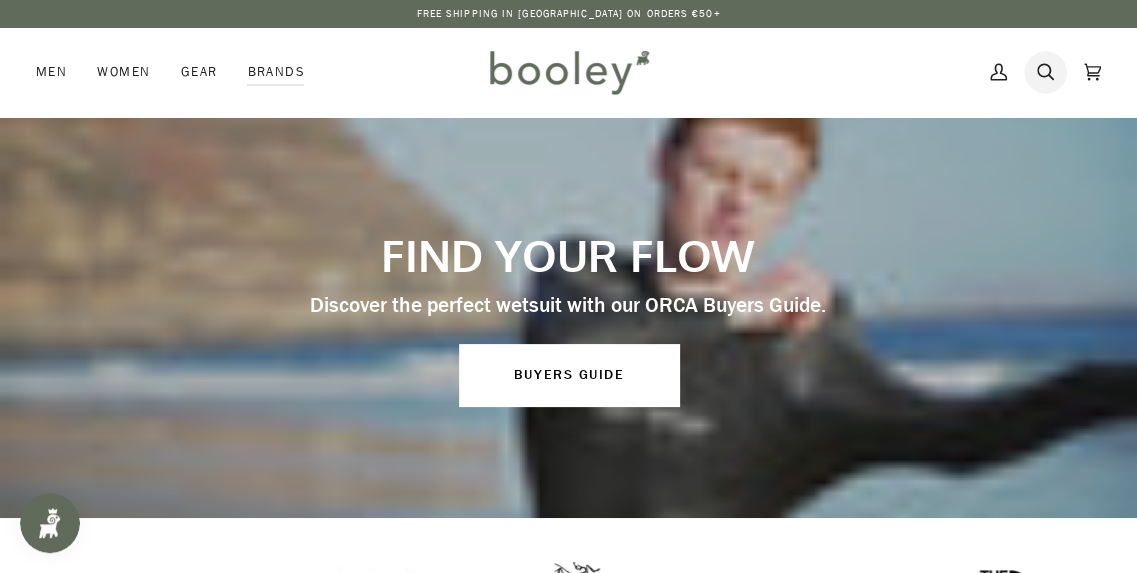 click 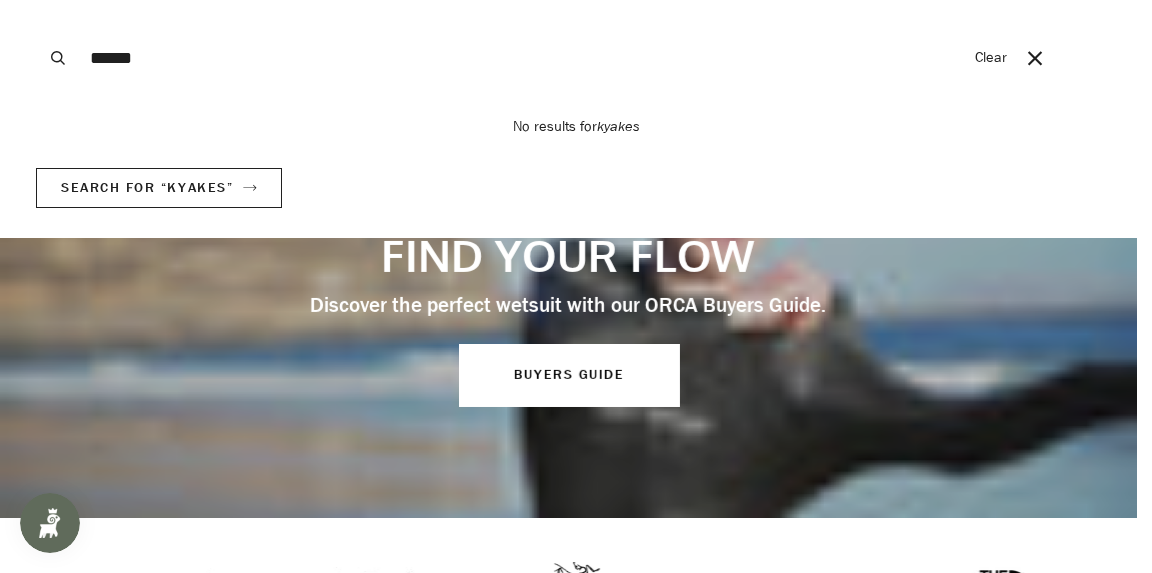 type on "******" 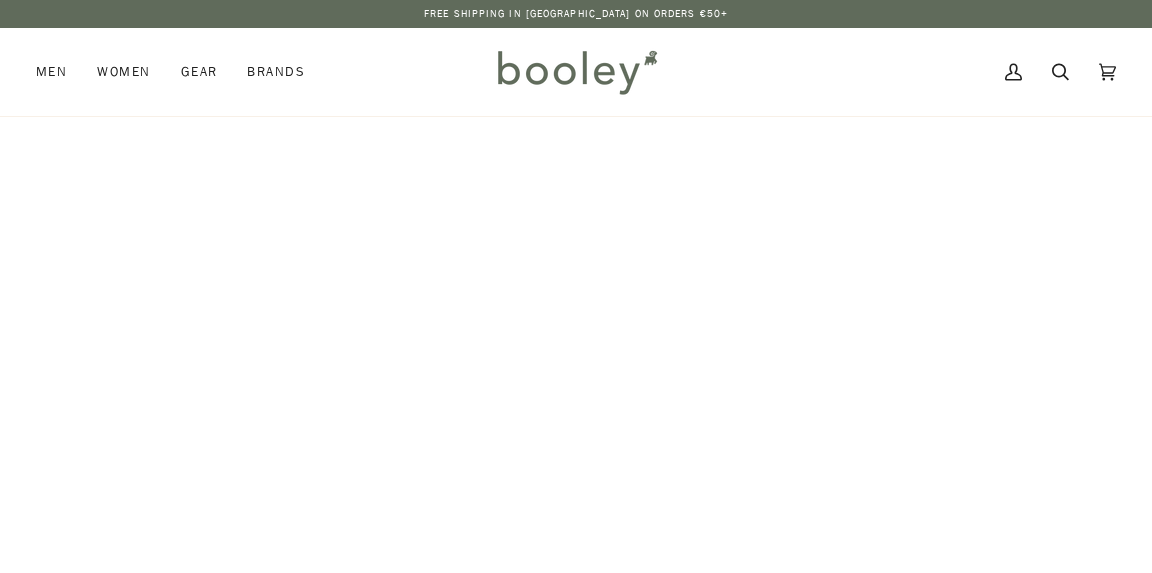 scroll, scrollTop: 0, scrollLeft: 0, axis: both 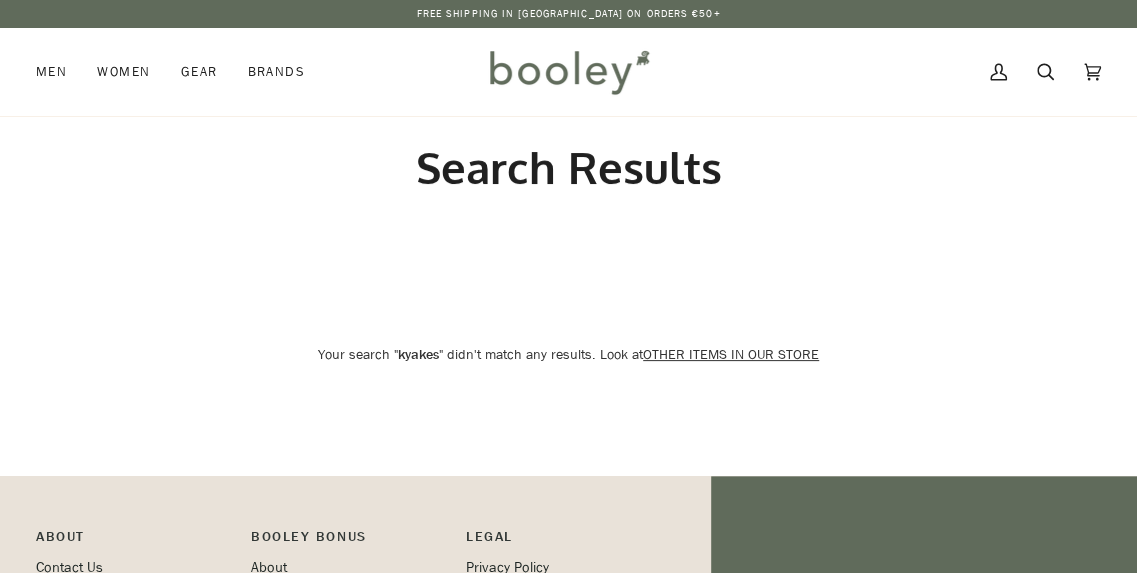 click on "Search" at bounding box center [1045, 72] 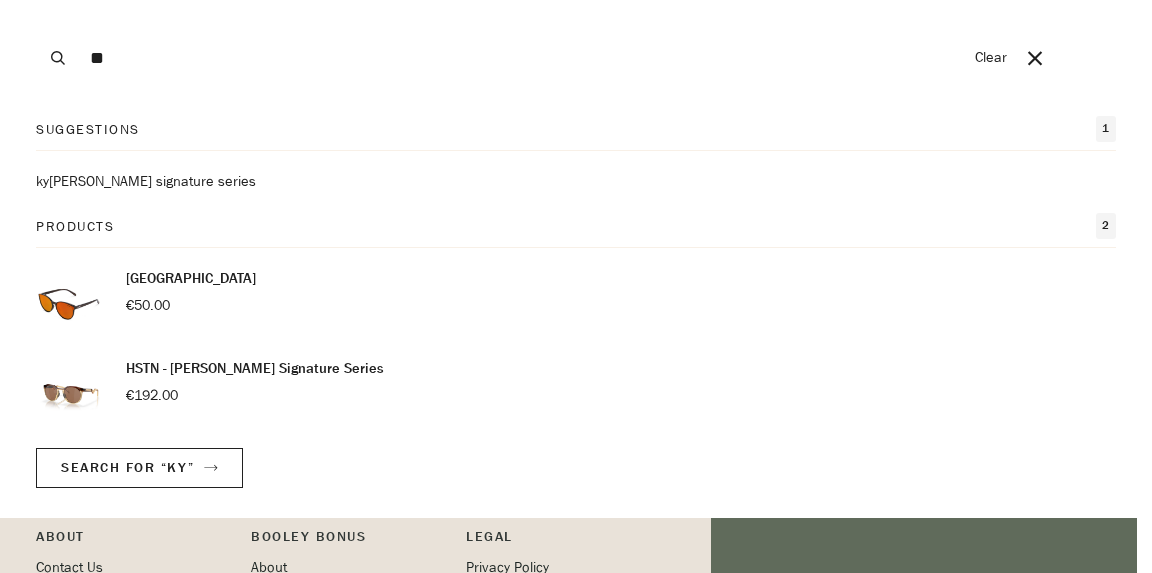 type on "*" 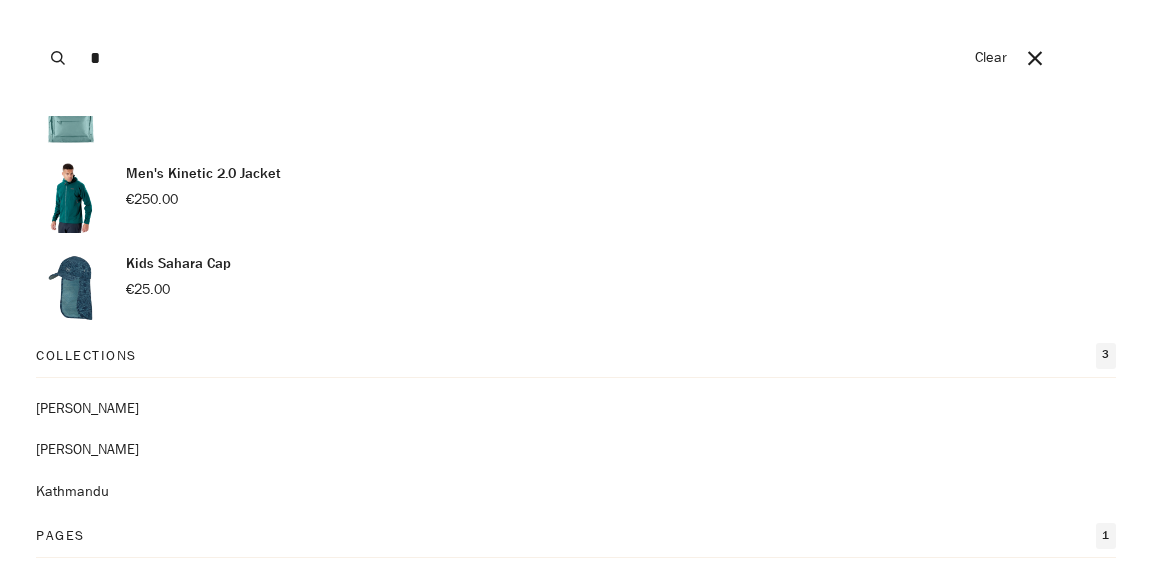 scroll, scrollTop: 300, scrollLeft: 0, axis: vertical 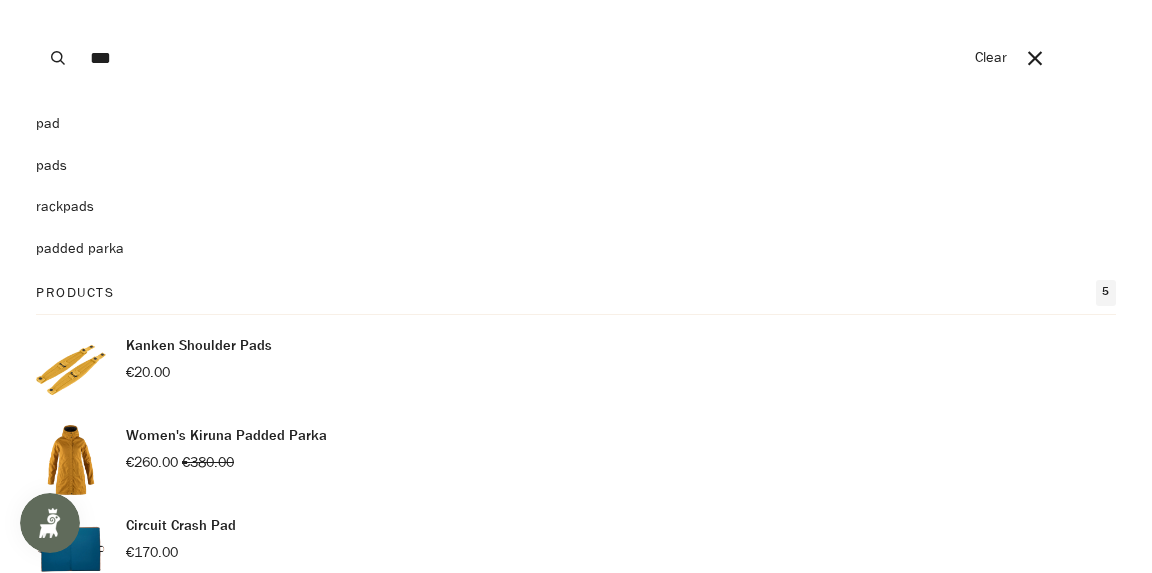 type on "***" 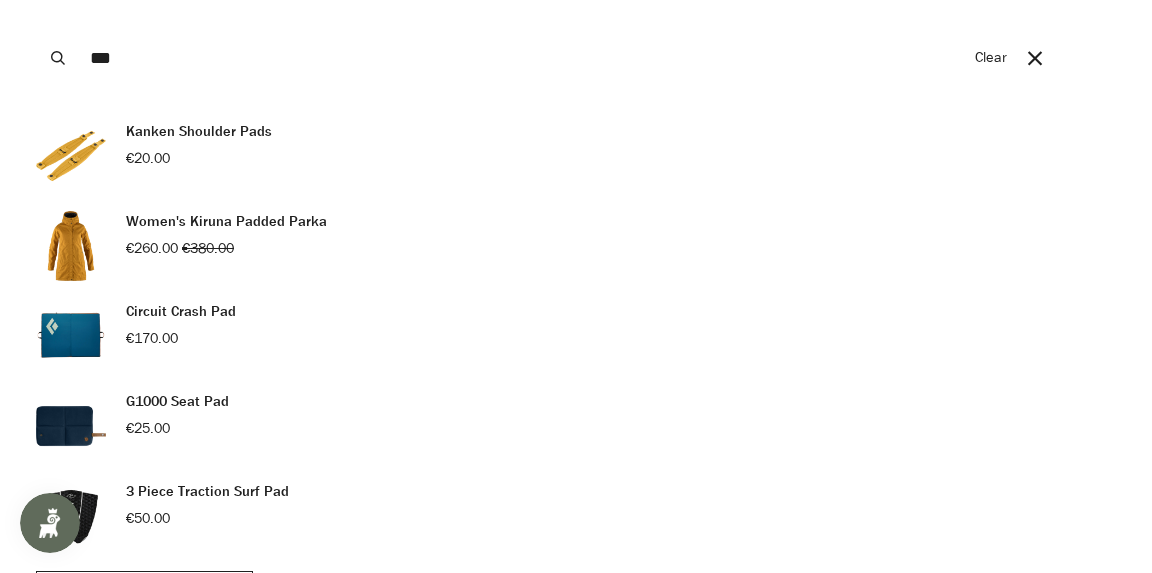 scroll, scrollTop: 381, scrollLeft: 0, axis: vertical 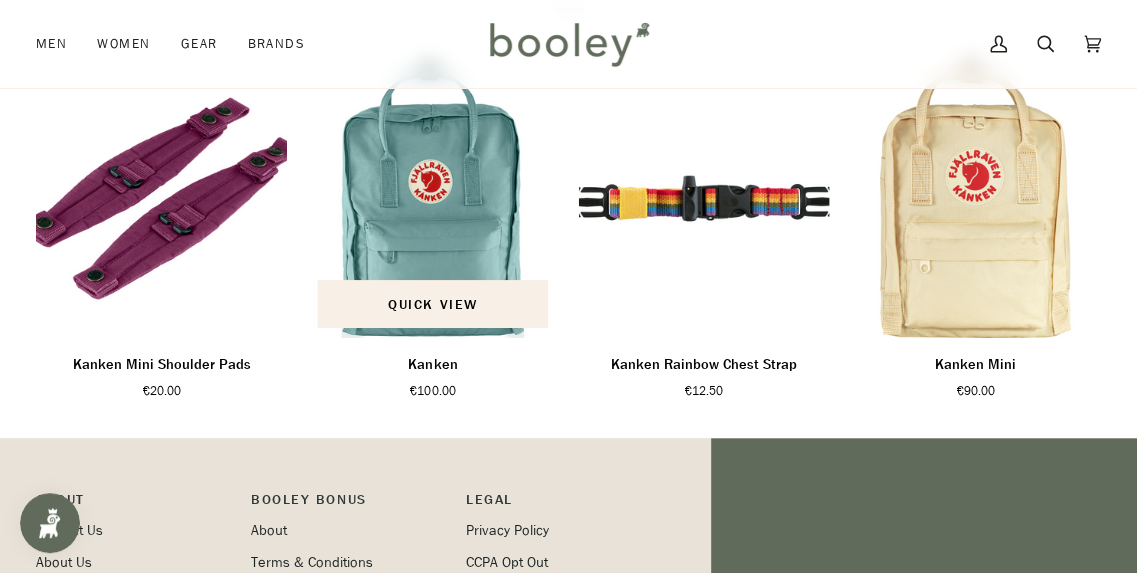 drag, startPoint x: 1113, startPoint y: 233, endPoint x: 342, endPoint y: 386, distance: 786.03436 